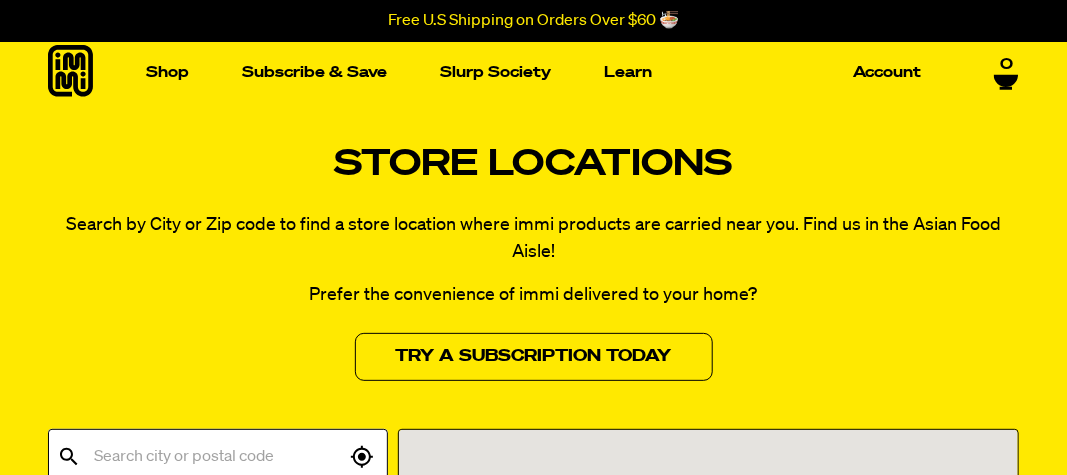 scroll, scrollTop: 0, scrollLeft: 0, axis: both 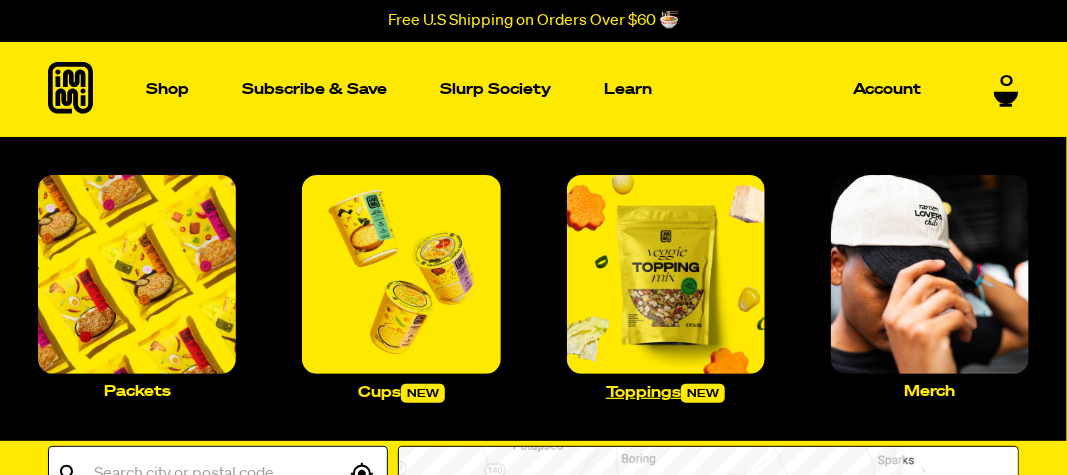 click at bounding box center [666, 274] 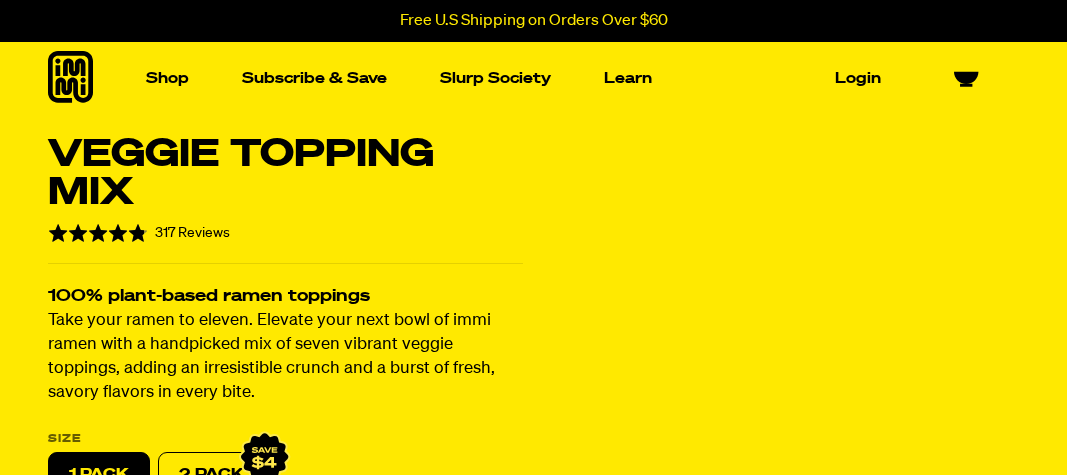 scroll, scrollTop: 0, scrollLeft: 0, axis: both 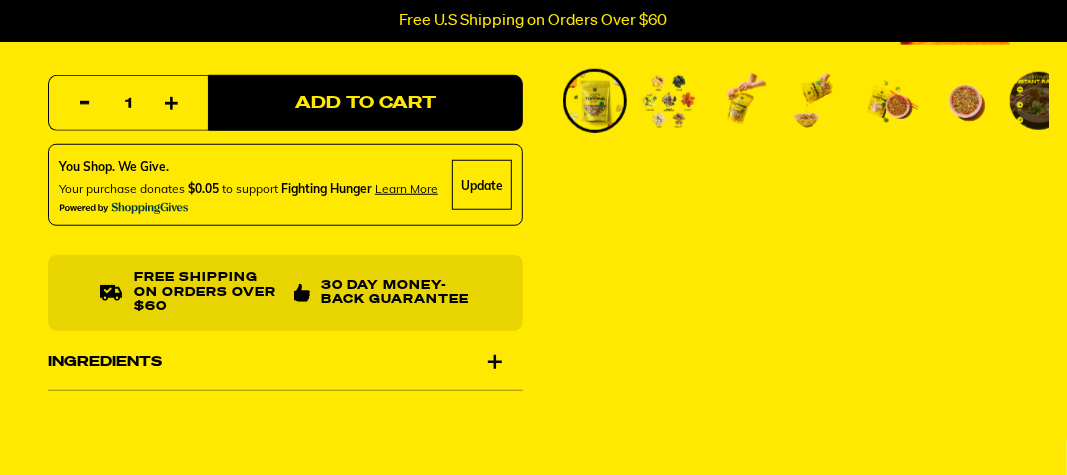 click on "Ingredients" at bounding box center (285, 362) 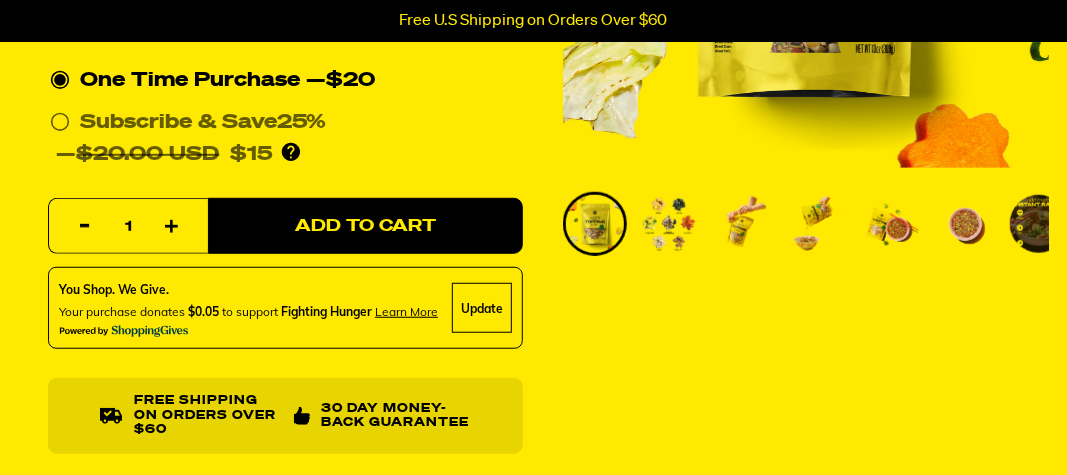 scroll, scrollTop: 400, scrollLeft: 0, axis: vertical 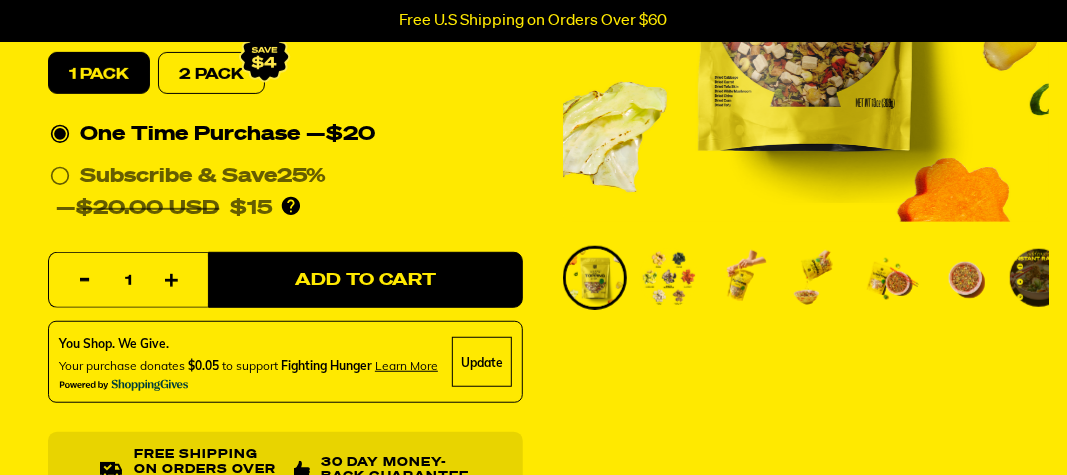 click at bounding box center (817, 278) 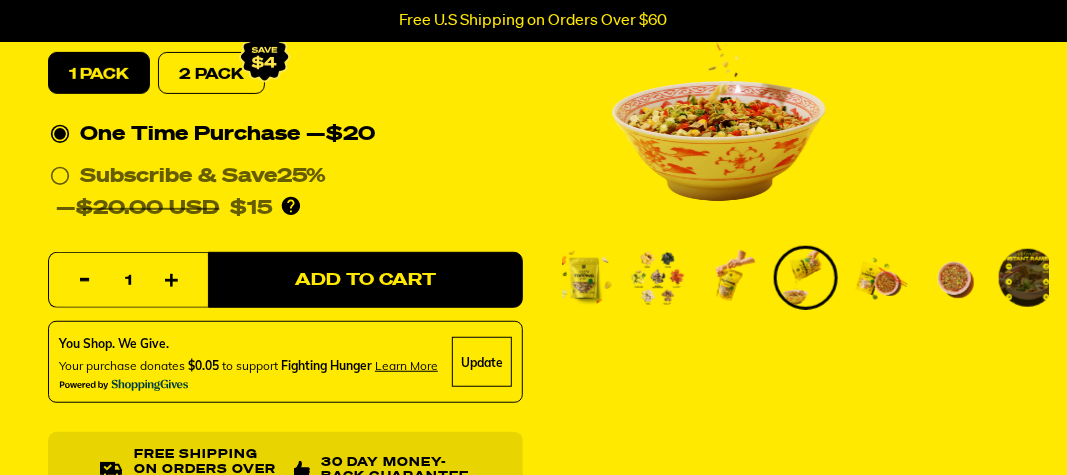 click at bounding box center [954, 278] 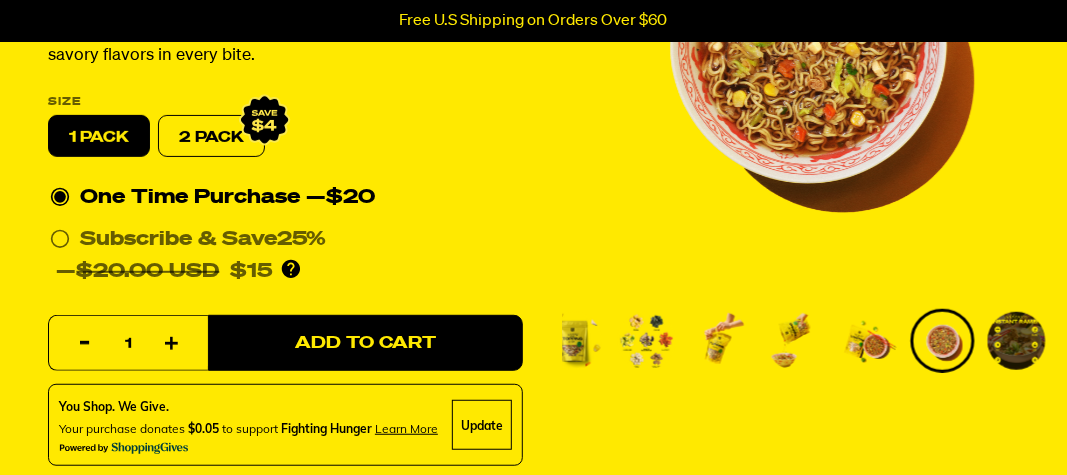 scroll, scrollTop: 400, scrollLeft: 0, axis: vertical 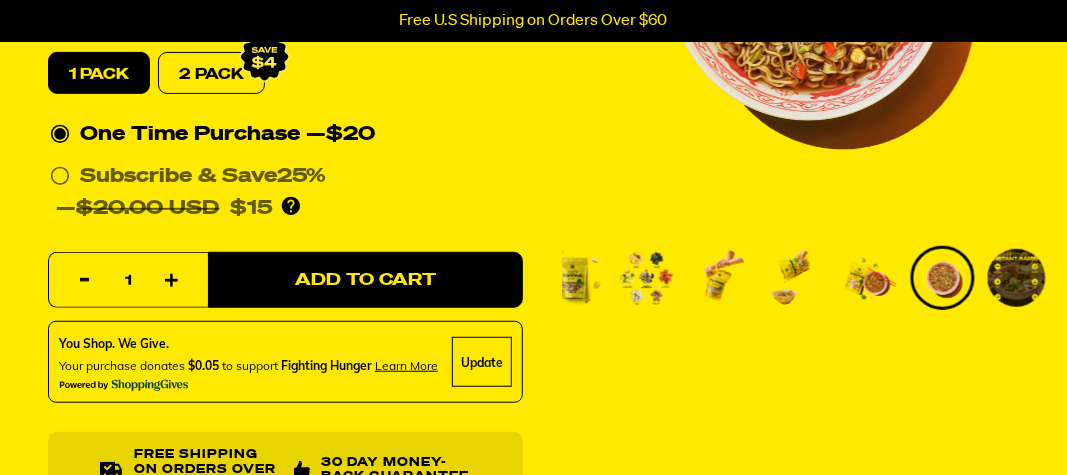 click at bounding box center (1017, 278) 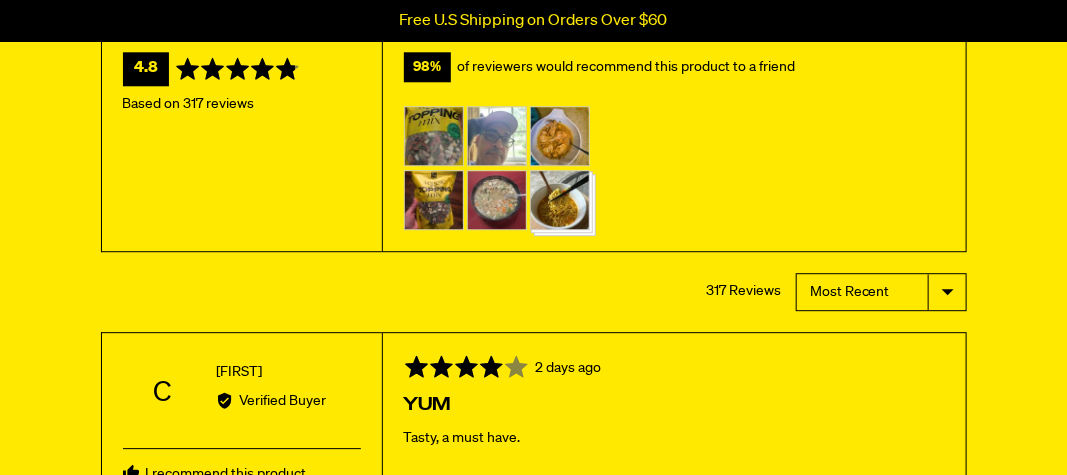 scroll, scrollTop: 3900, scrollLeft: 0, axis: vertical 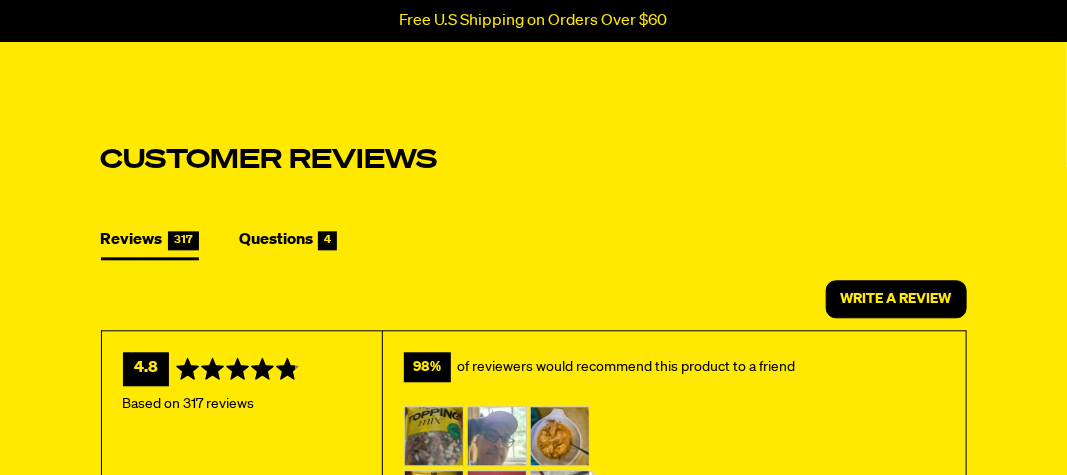 click on "Questions
4" at bounding box center [288, 242] 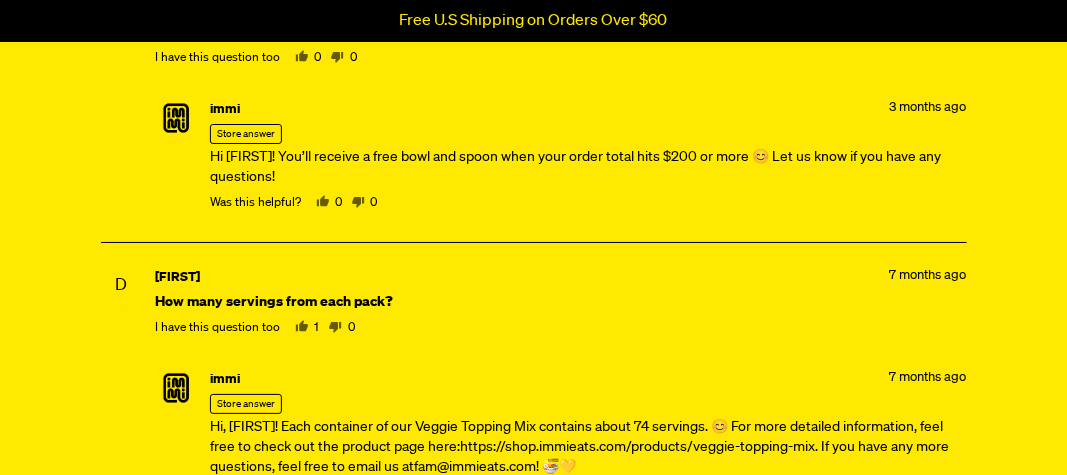 scroll, scrollTop: 4900, scrollLeft: 0, axis: vertical 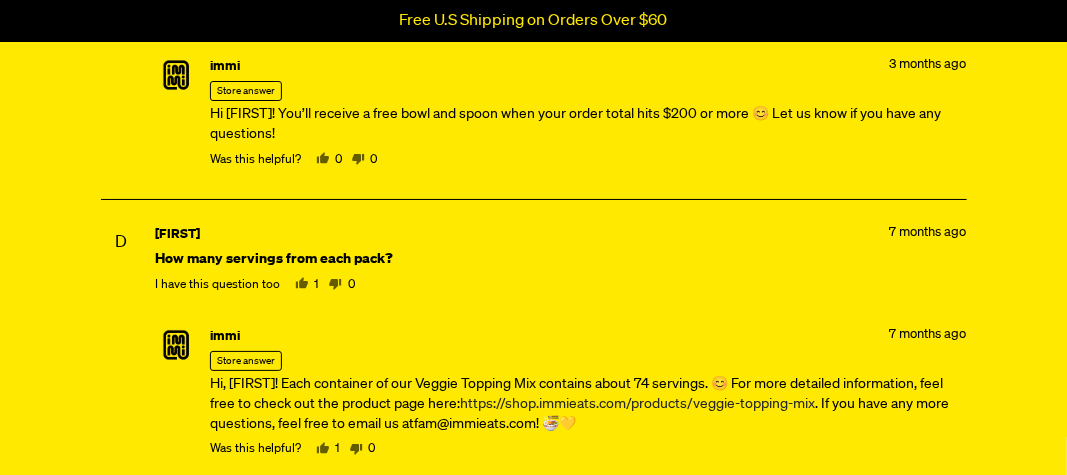 click on "https://shop.immieats.com/products/veggie-topping-mix" at bounding box center [637, 404] 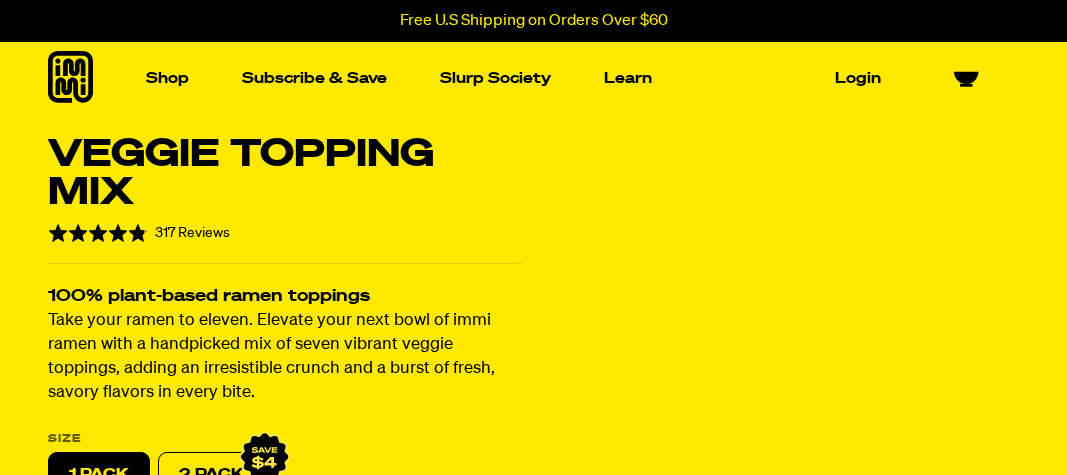 scroll, scrollTop: 0, scrollLeft: 0, axis: both 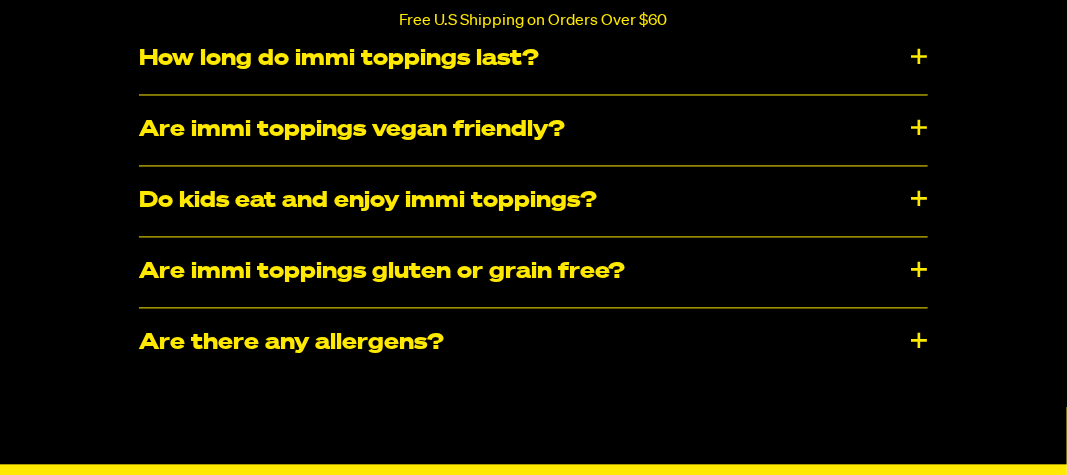 click on "Are there any allergens?" at bounding box center (533, 344) 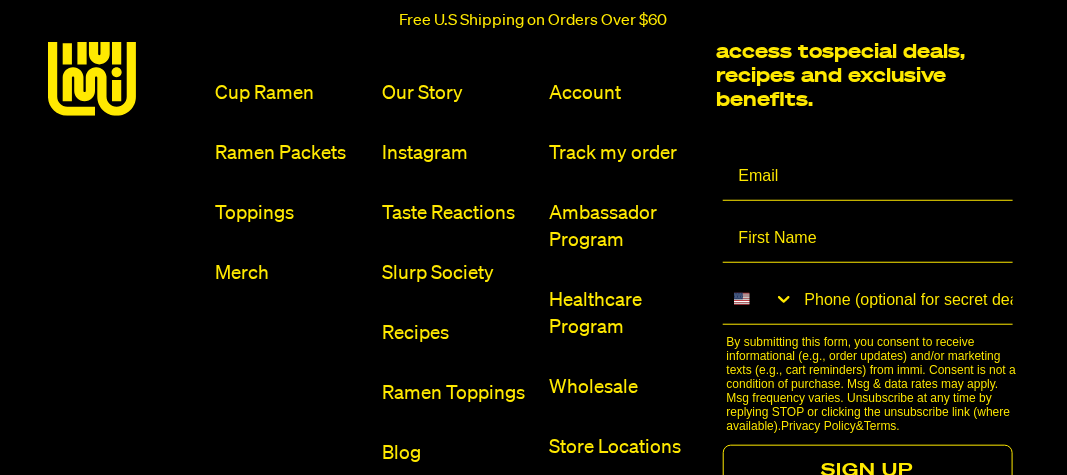scroll, scrollTop: 7900, scrollLeft: 0, axis: vertical 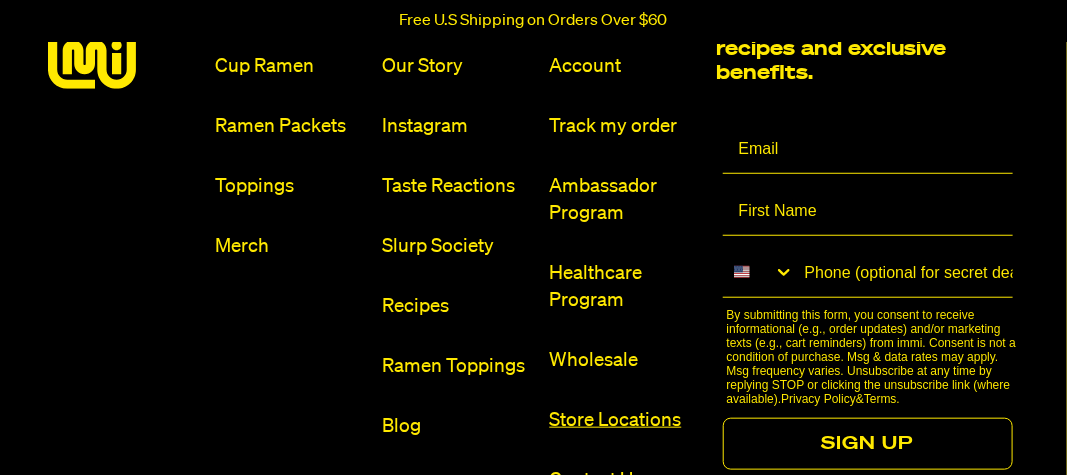 click on "Store Locations" at bounding box center [625, 420] 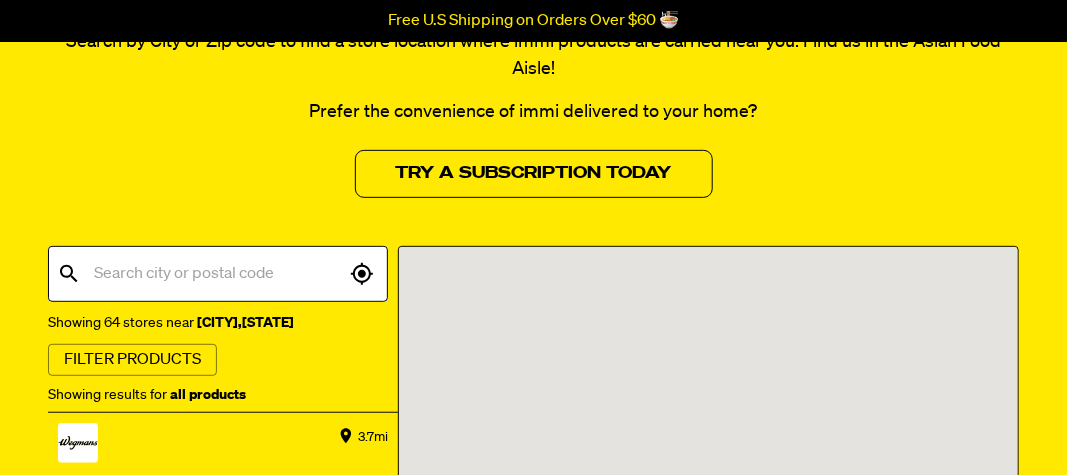 scroll, scrollTop: 0, scrollLeft: 0, axis: both 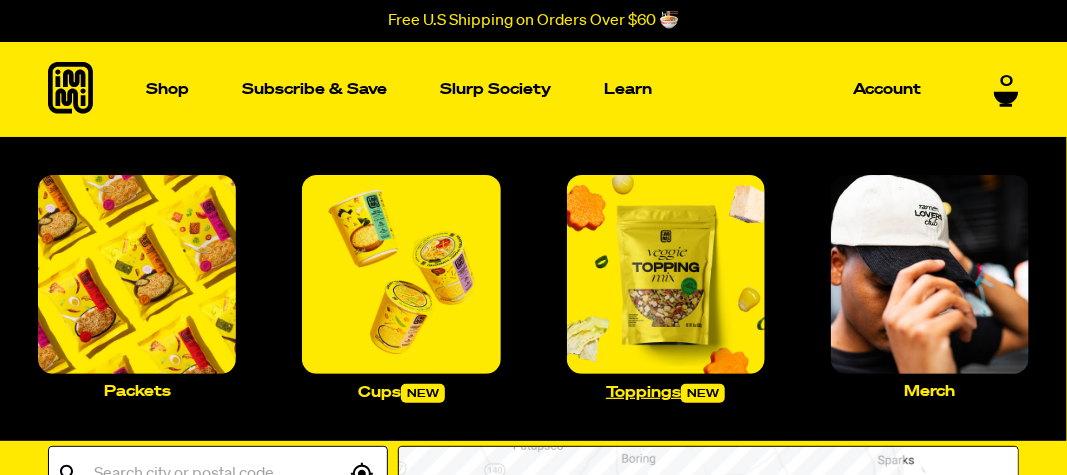 click at bounding box center [666, 274] 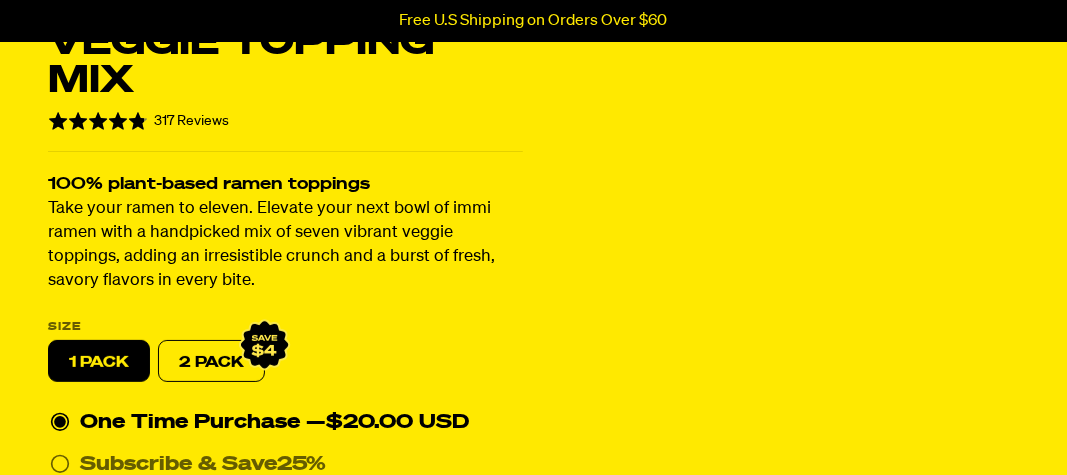 scroll, scrollTop: 200, scrollLeft: 0, axis: vertical 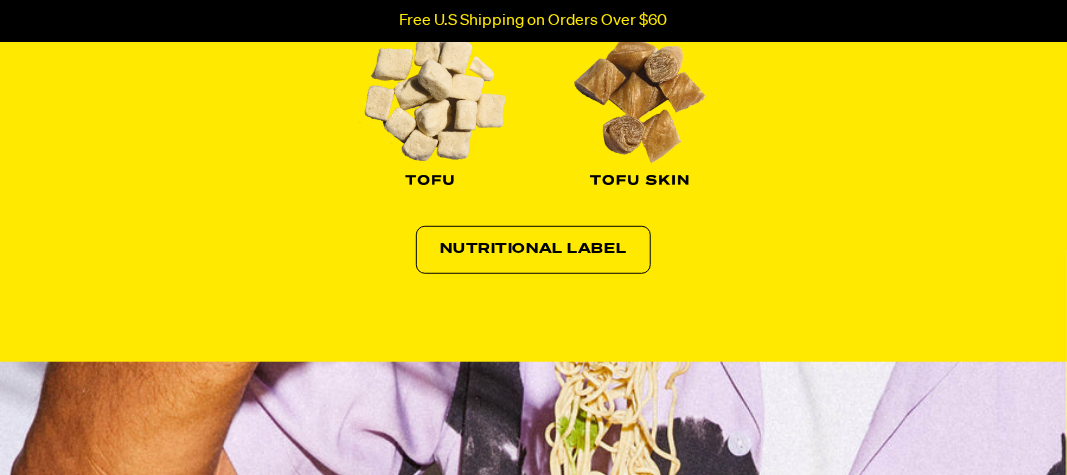 click on "Nutritional Label" at bounding box center [534, 250] 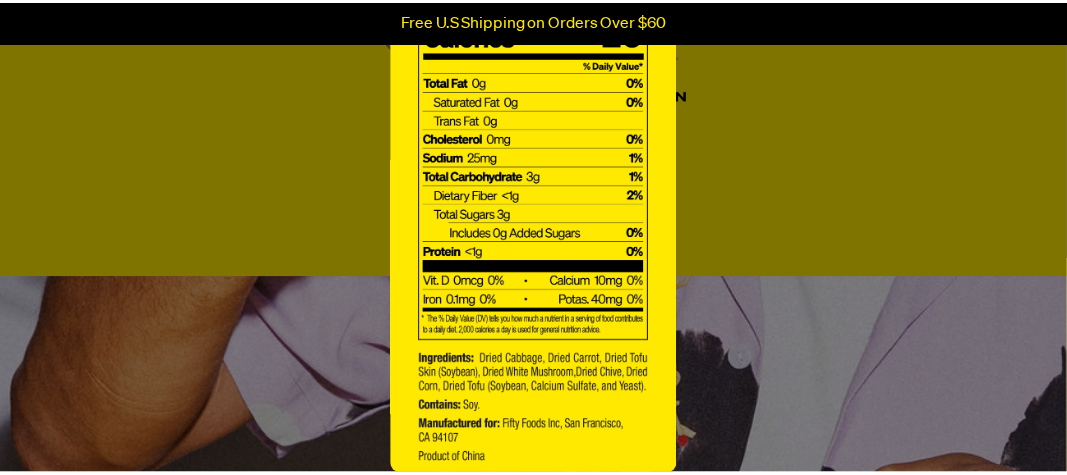 scroll, scrollTop: 0, scrollLeft: 0, axis: both 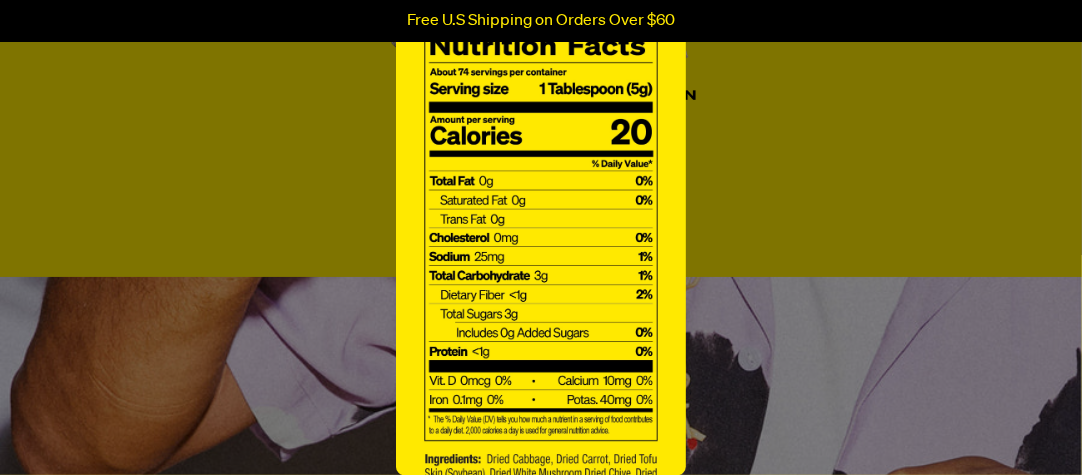 click on "×" at bounding box center (541, 237) 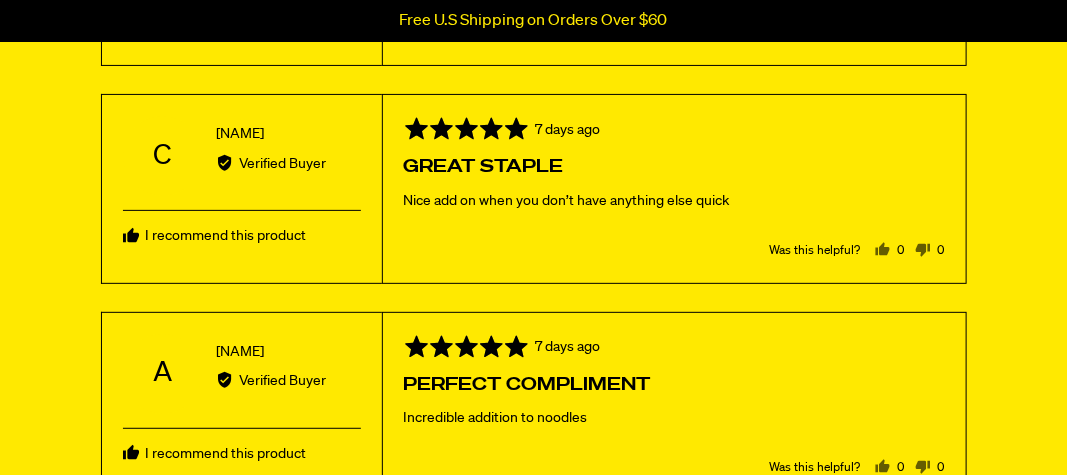 scroll, scrollTop: 5200, scrollLeft: 0, axis: vertical 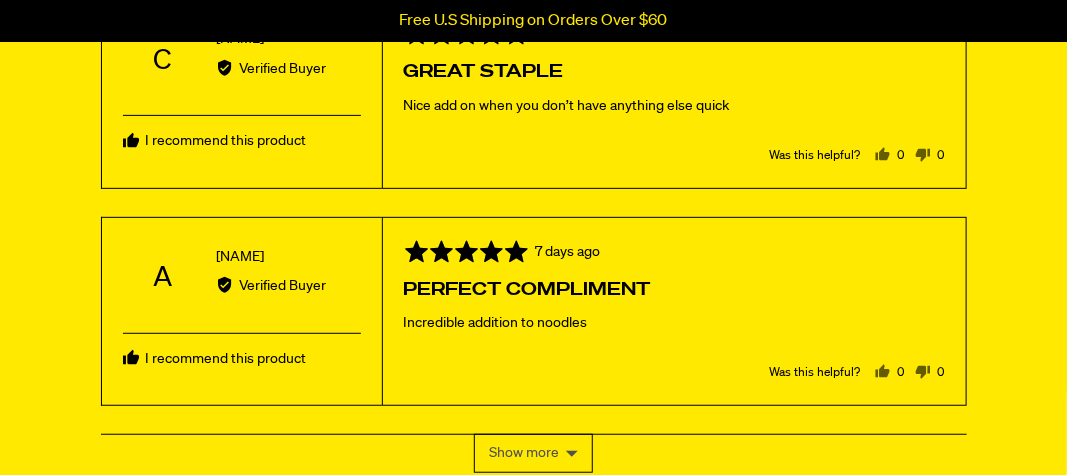 click on "Show more" at bounding box center (533, 453) 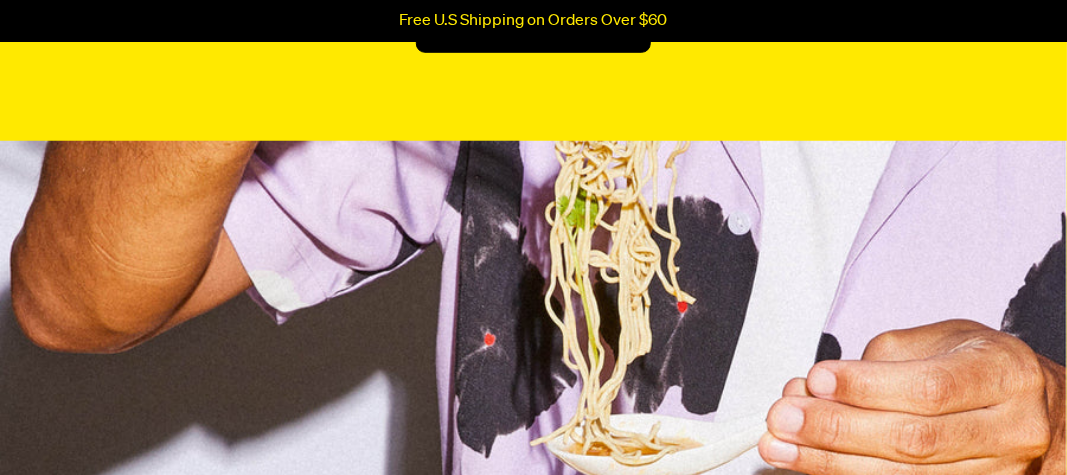 scroll, scrollTop: 2800, scrollLeft: 0, axis: vertical 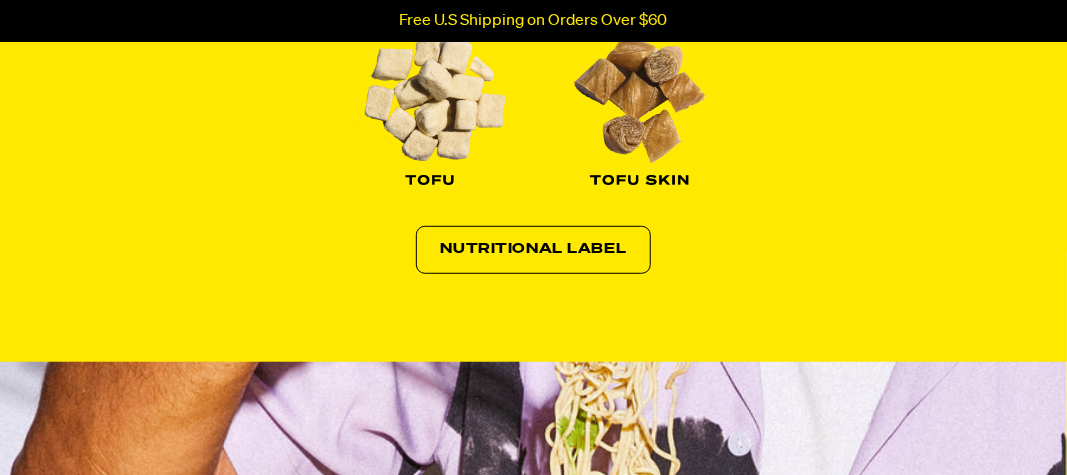 click on "Nutritional Label" at bounding box center (534, 250) 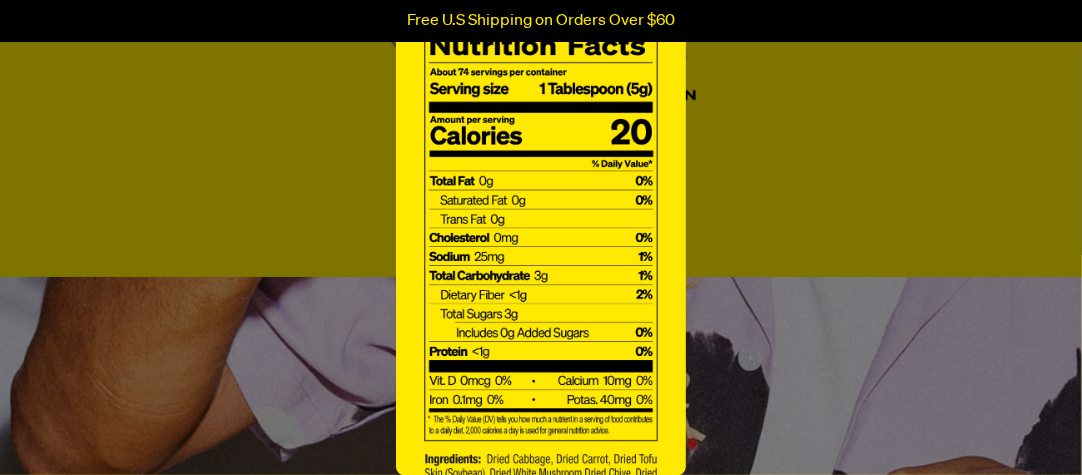 click on "×" at bounding box center (541, 237) 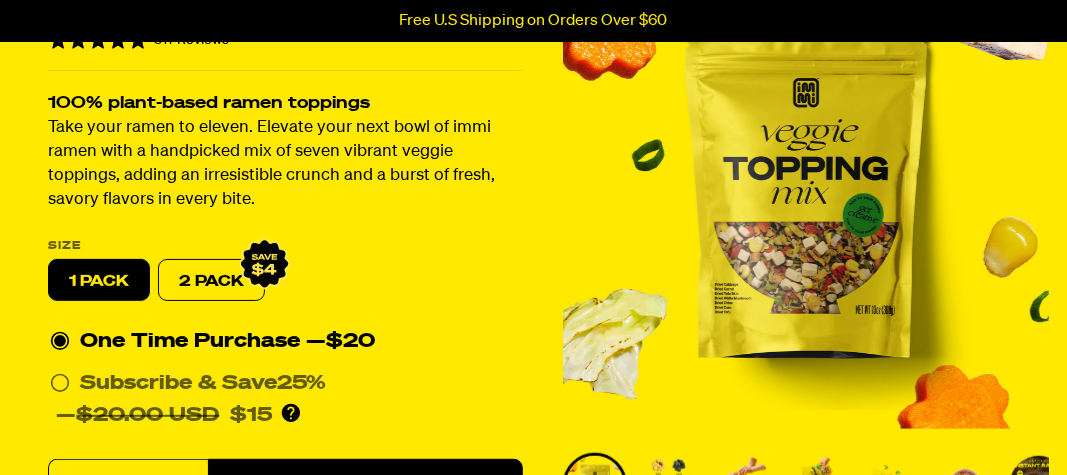 scroll, scrollTop: 0, scrollLeft: 0, axis: both 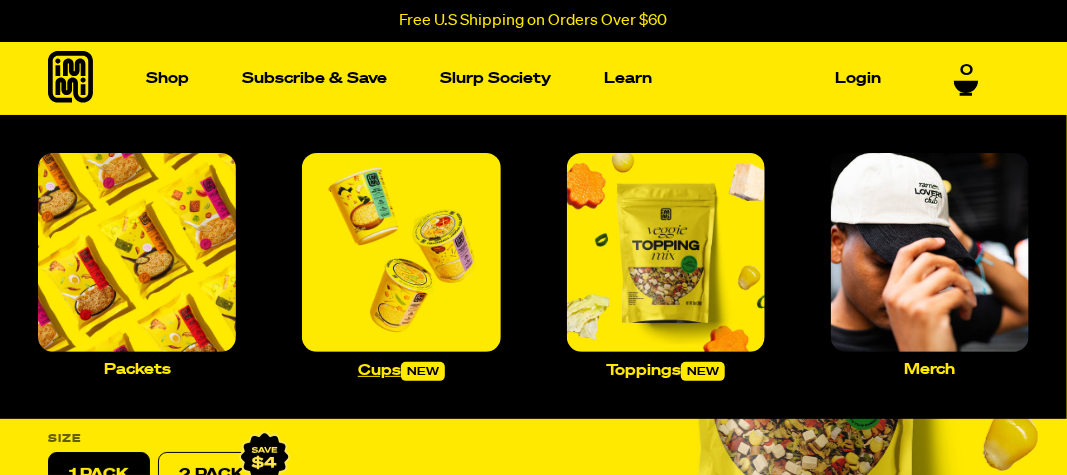 click at bounding box center [401, 252] 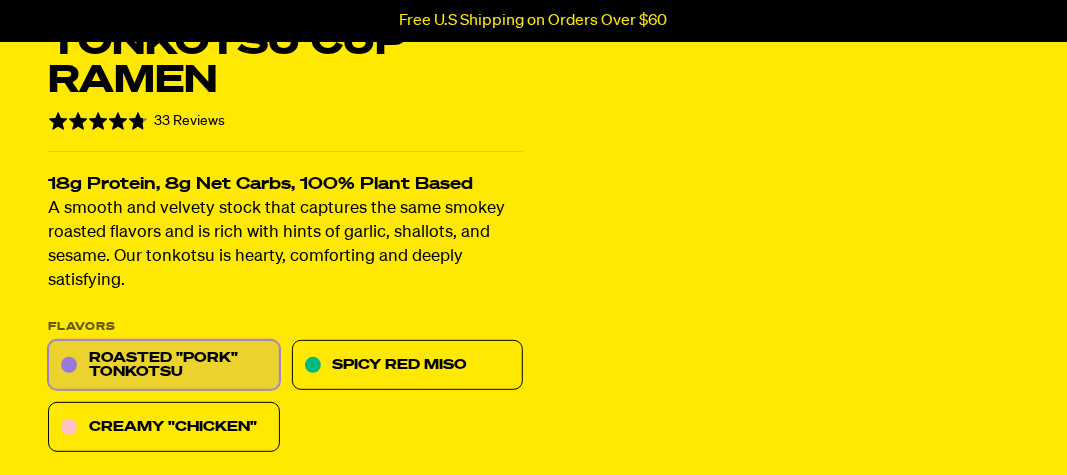 scroll, scrollTop: 300, scrollLeft: 0, axis: vertical 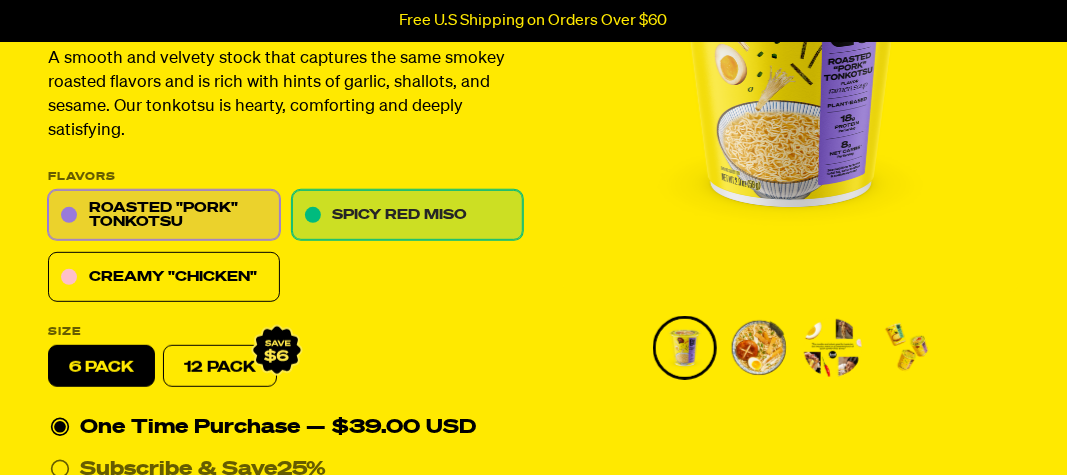 click on "Spicy Red Miso" at bounding box center (408, 216) 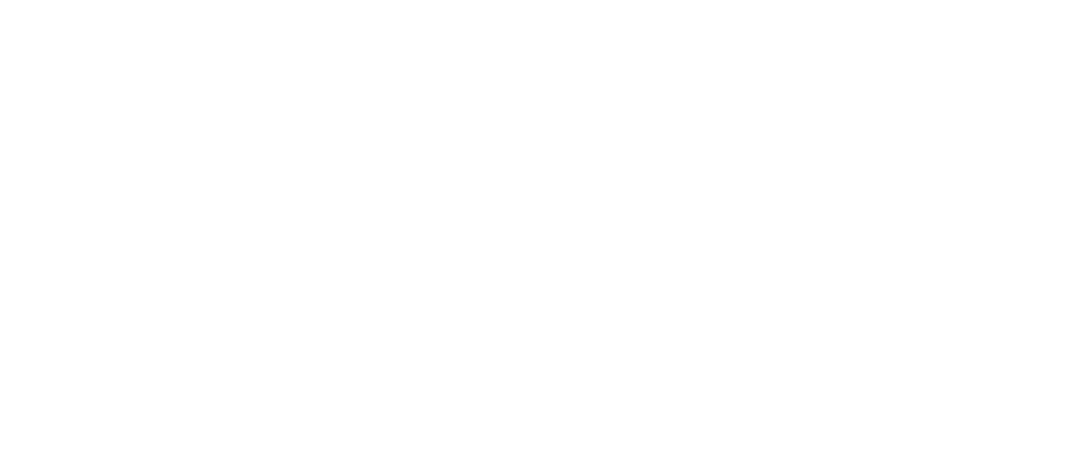 scroll, scrollTop: 0, scrollLeft: 0, axis: both 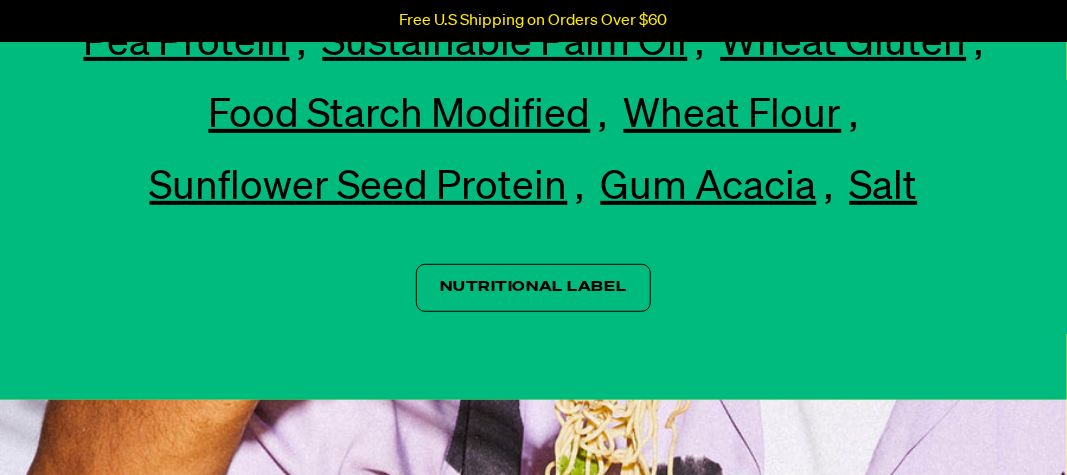click on "Nutritional Label" at bounding box center (534, 288) 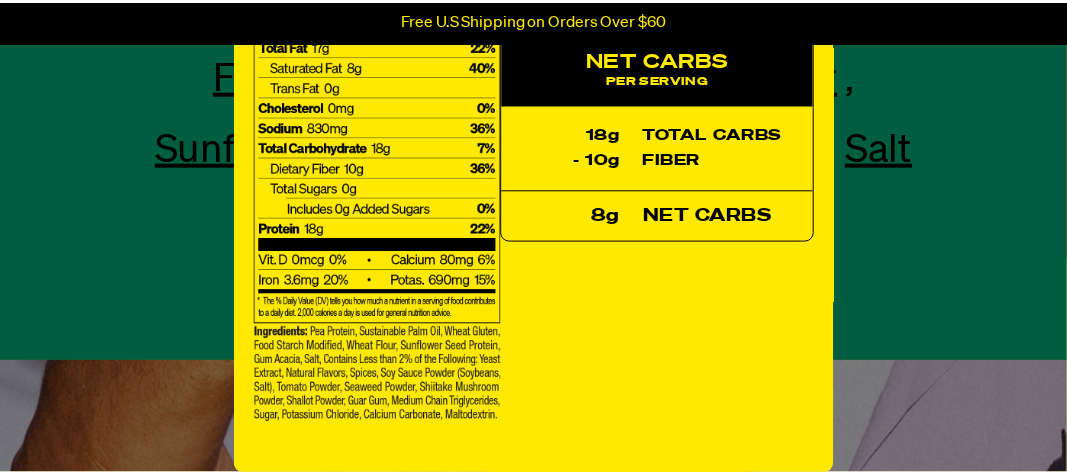 scroll, scrollTop: 225, scrollLeft: 0, axis: vertical 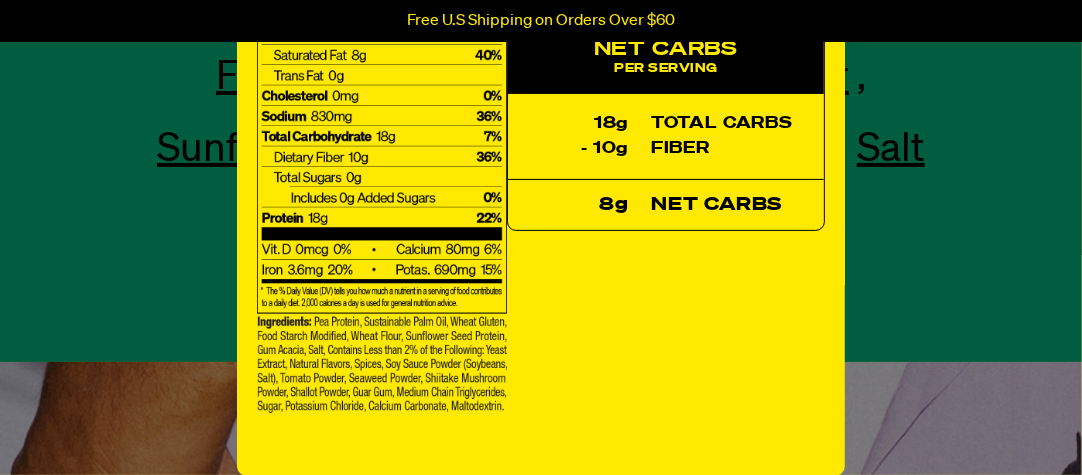 click on "×                 NET CARBS   Per Serving           18g   total carbs       - 10g   fiber               8g   net carbs" at bounding box center (541, 237) 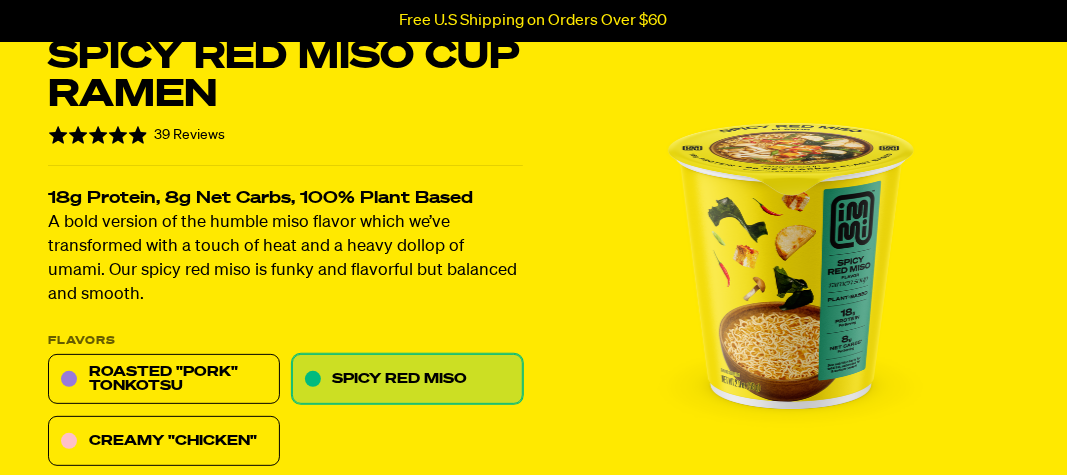 scroll, scrollTop: 200, scrollLeft: 0, axis: vertical 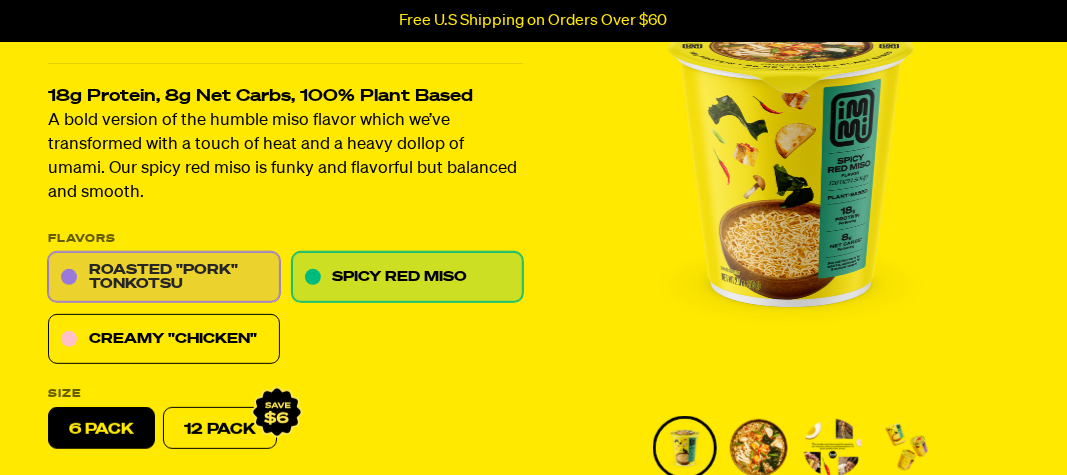 click on "Roasted "Pork" Tonkotsu" at bounding box center [164, 278] 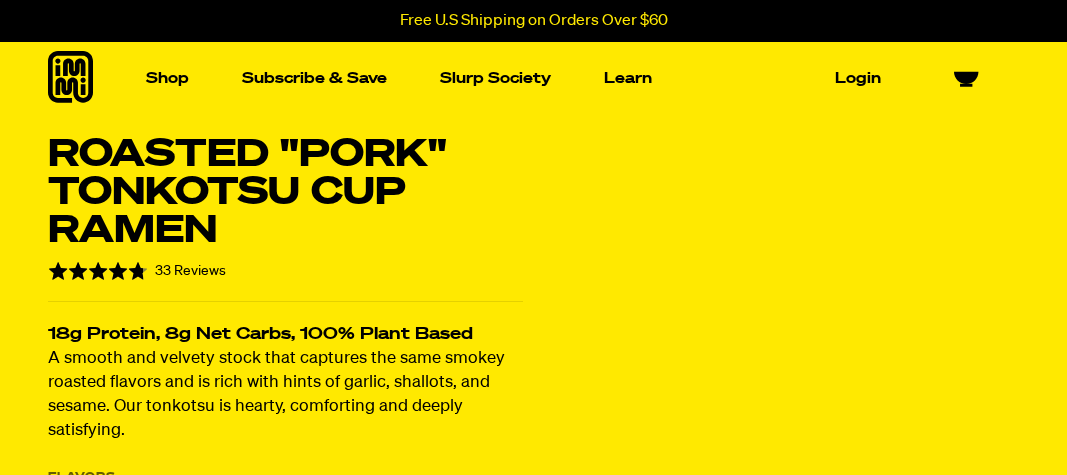 scroll, scrollTop: 0, scrollLeft: 0, axis: both 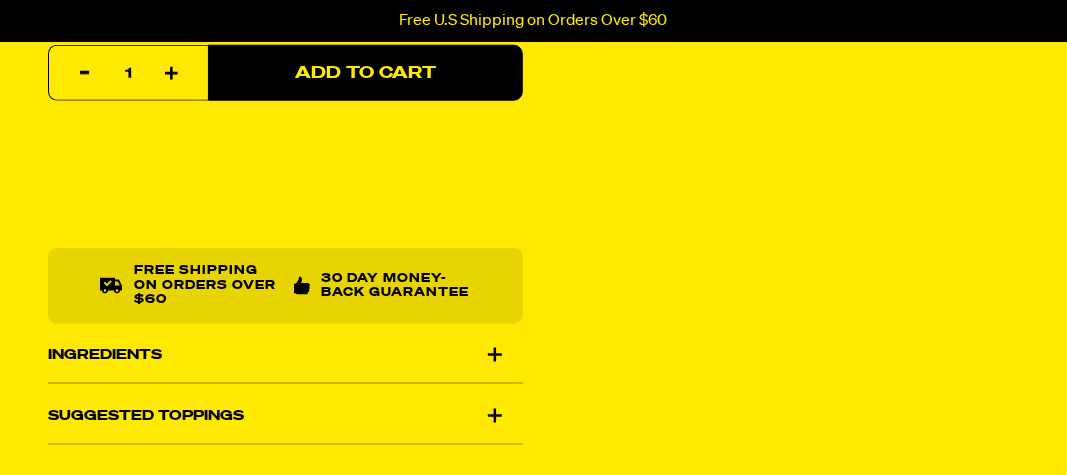 click on "Ingredients" at bounding box center [285, 355] 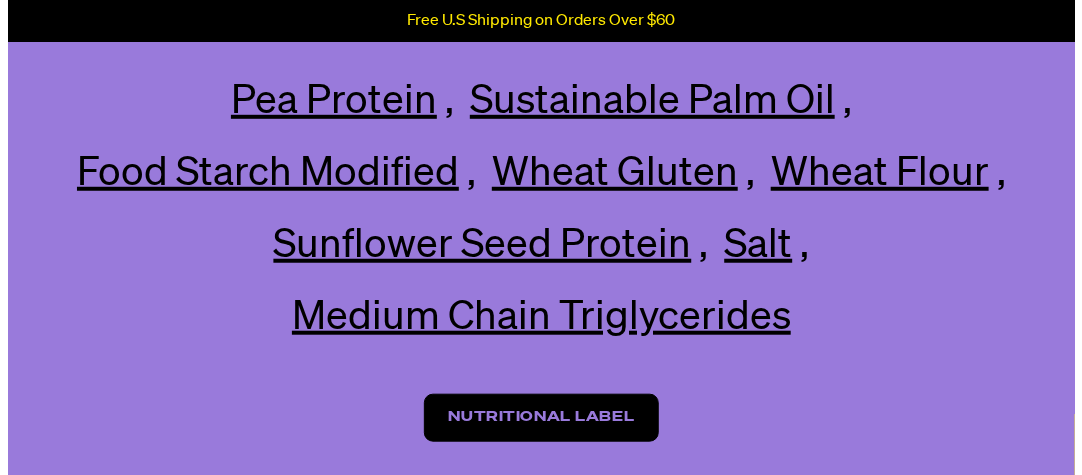 scroll, scrollTop: 2990, scrollLeft: 0, axis: vertical 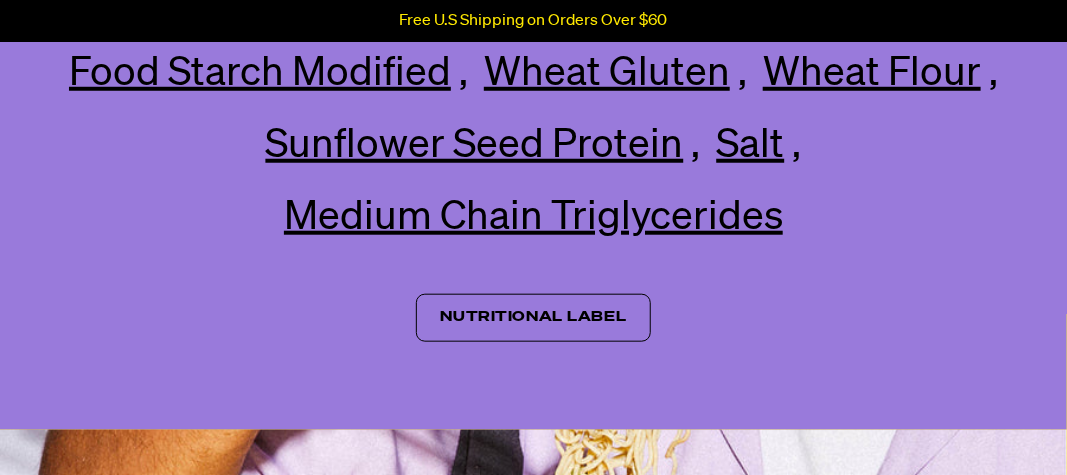 click on "Nutritional Label" at bounding box center [534, 318] 